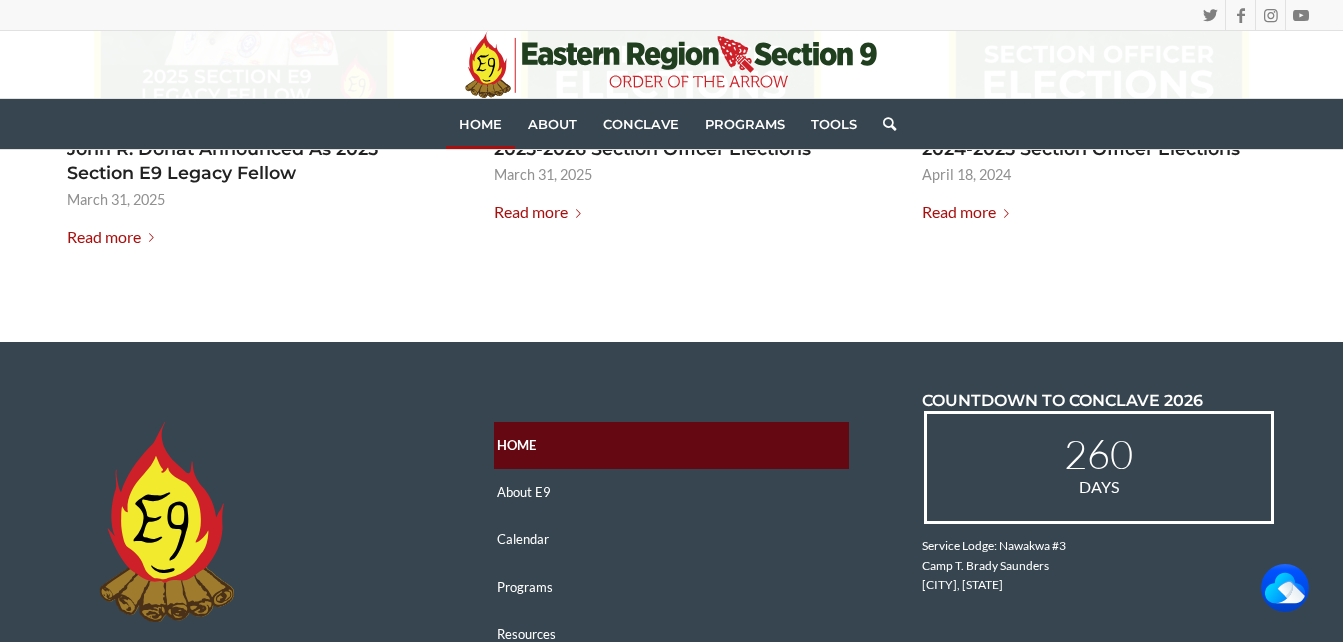 scroll, scrollTop: 3040, scrollLeft: 0, axis: vertical 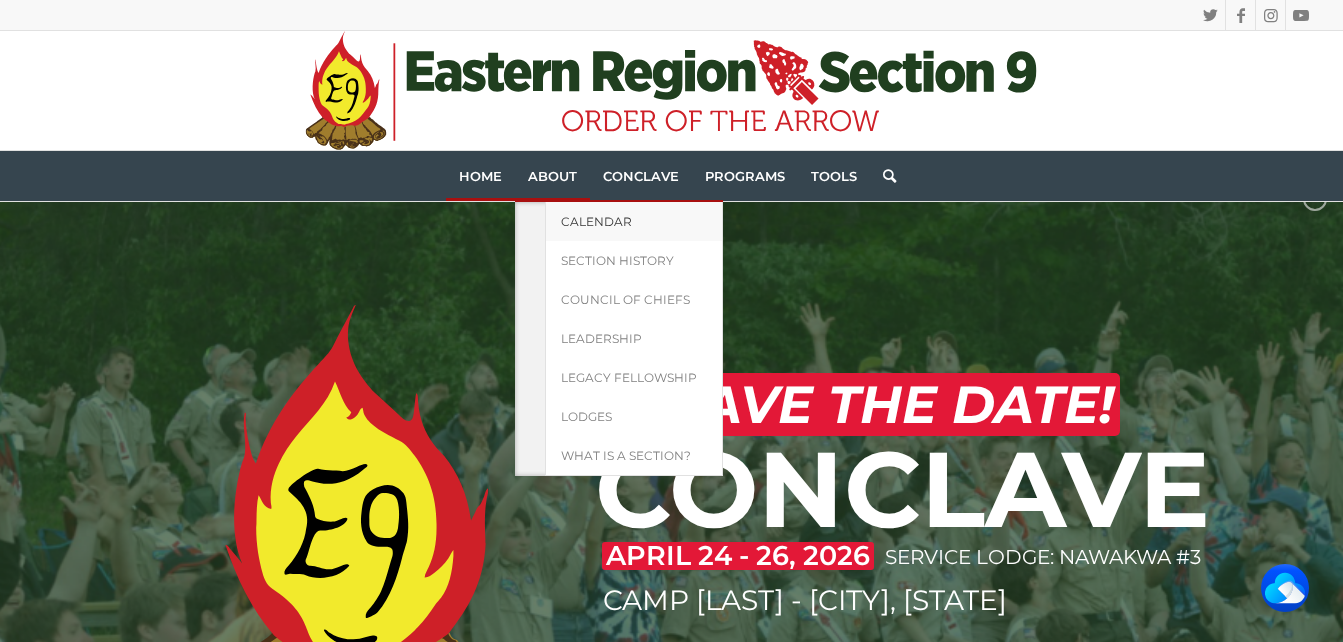 click on "Calendar" at bounding box center (596, 221) 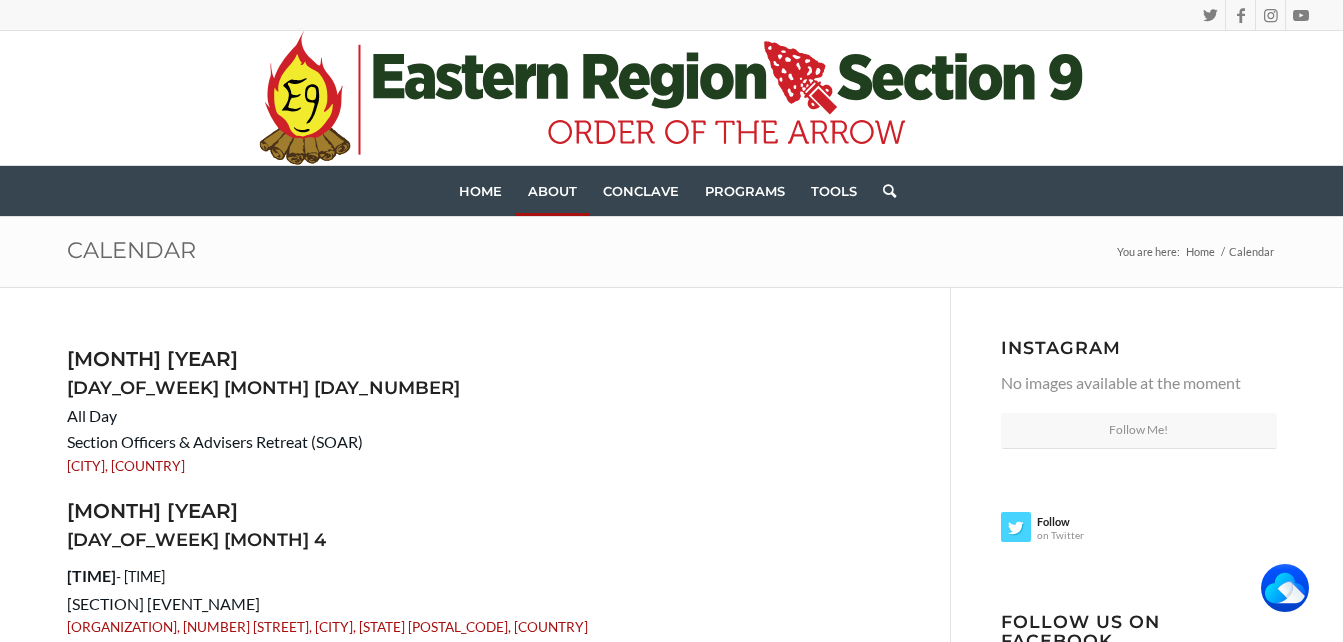 scroll, scrollTop: 0, scrollLeft: 0, axis: both 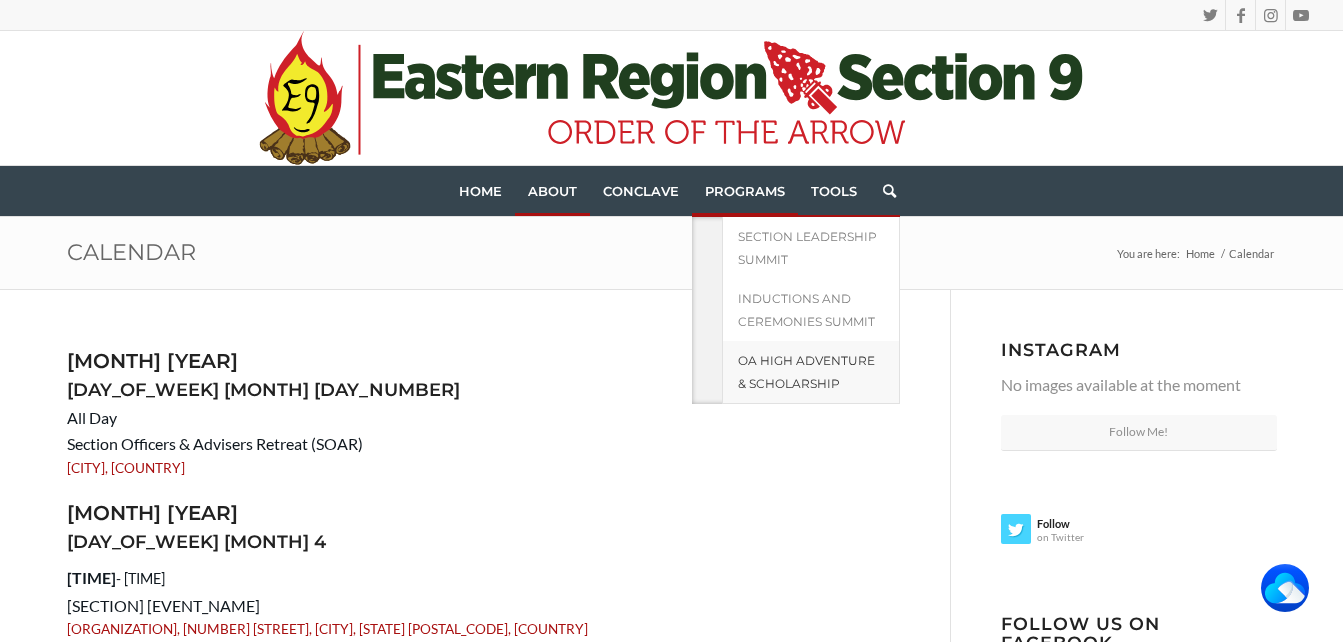click on "OA High Adventure & Scholarship" at bounding box center [806, 372] 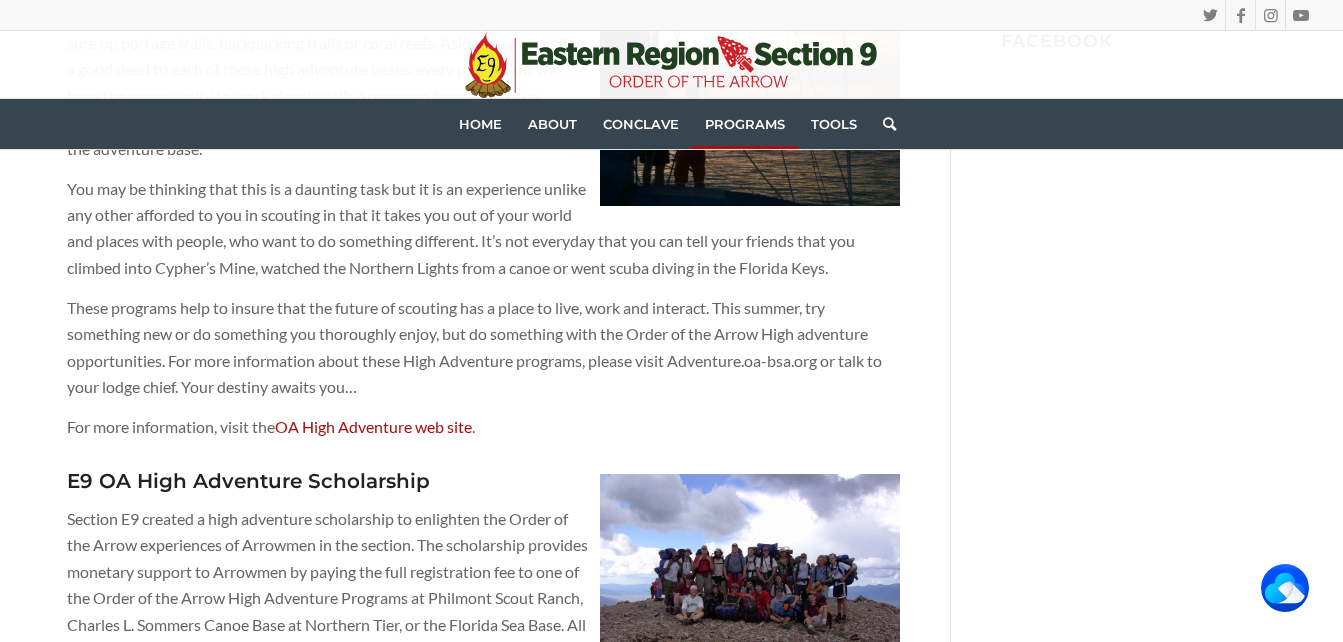 scroll, scrollTop: 840, scrollLeft: 0, axis: vertical 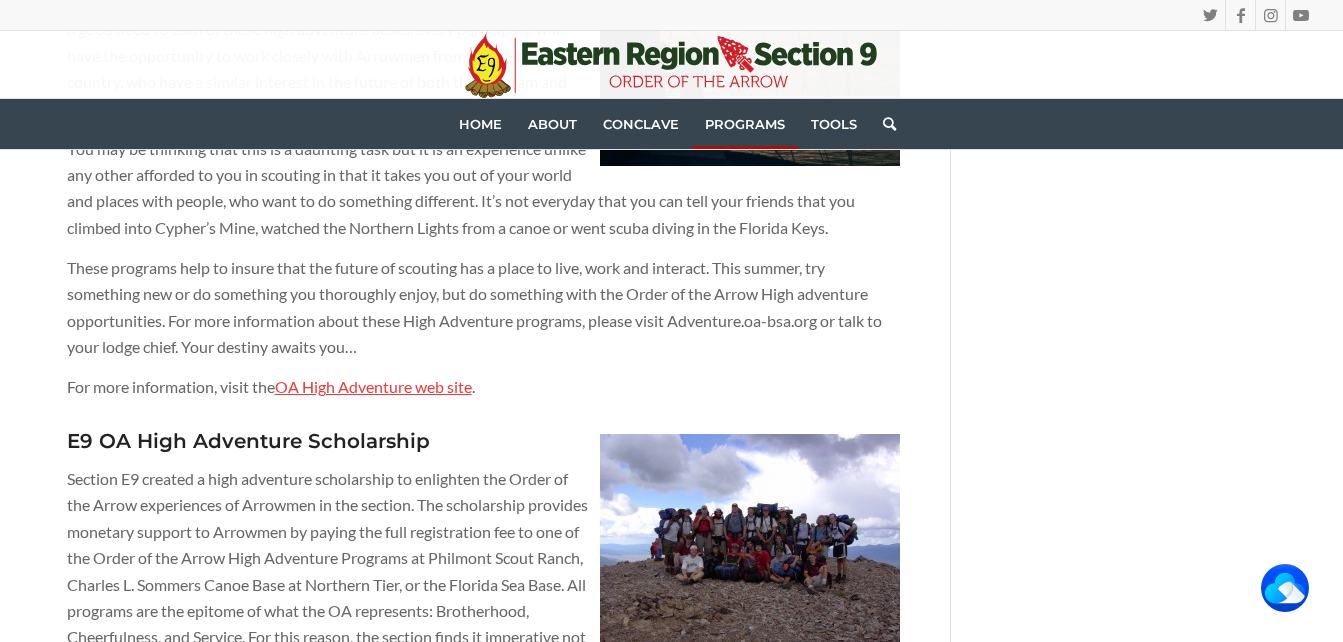 click on "OA High Adventure web site" at bounding box center [373, 386] 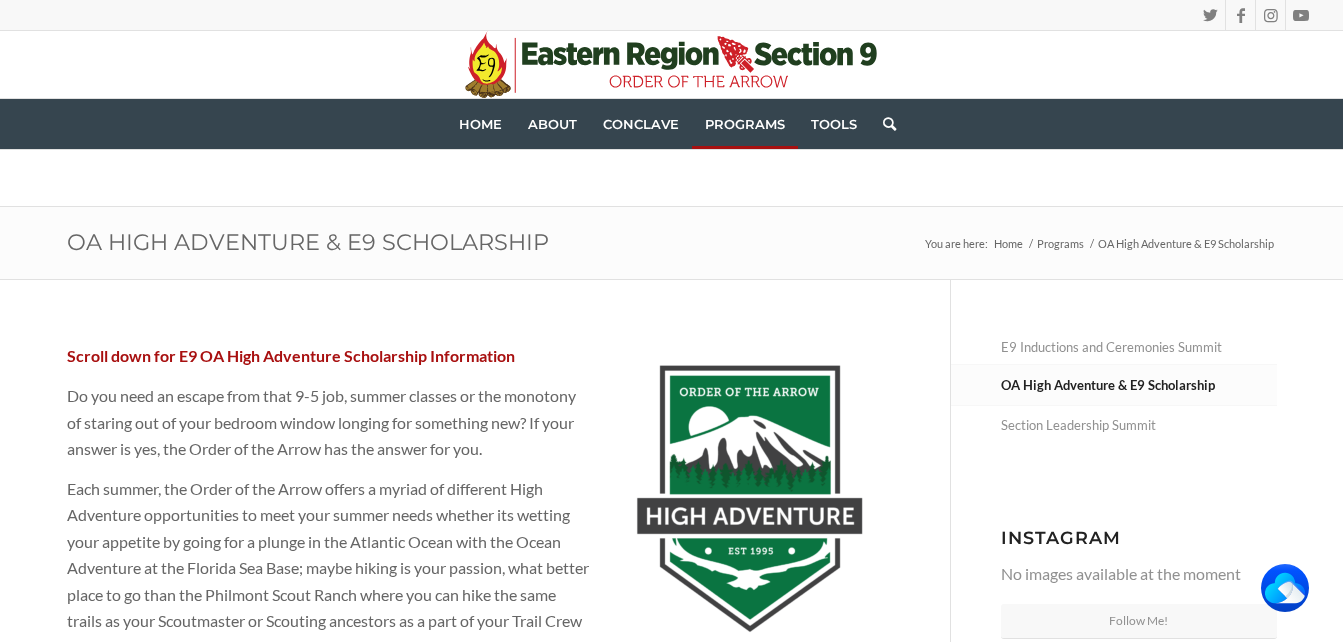 scroll, scrollTop: 0, scrollLeft: 0, axis: both 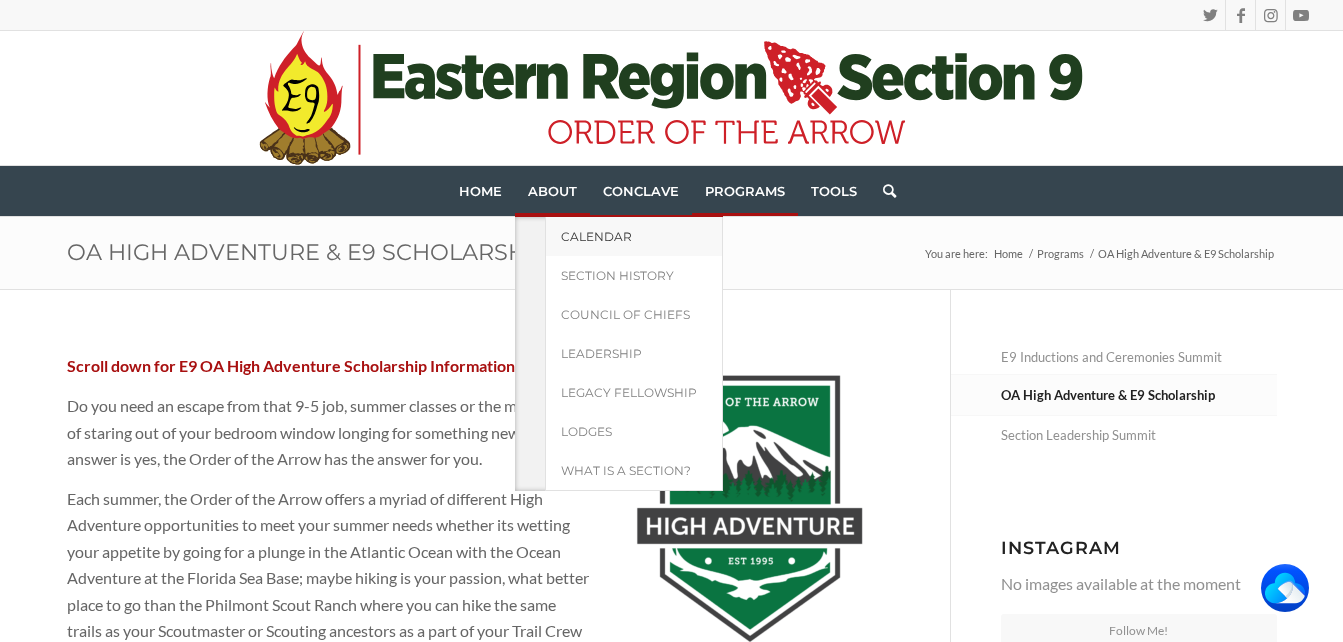click on "Calendar" at bounding box center [596, 236] 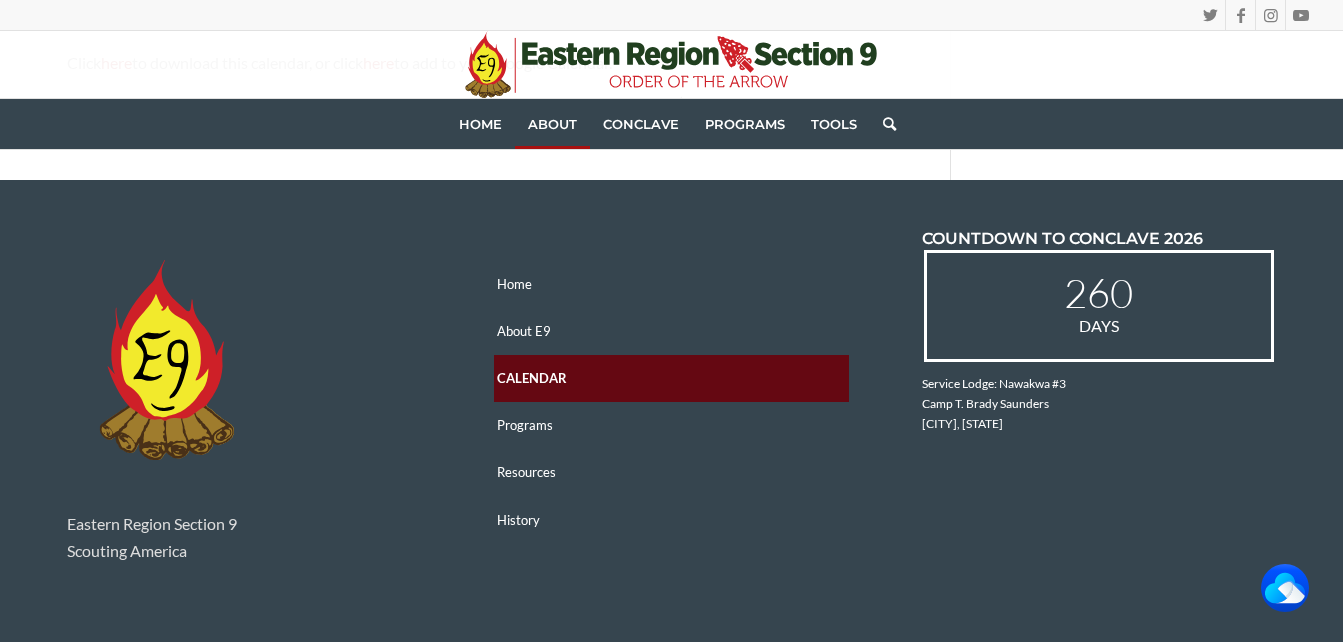 scroll, scrollTop: 1156, scrollLeft: 0, axis: vertical 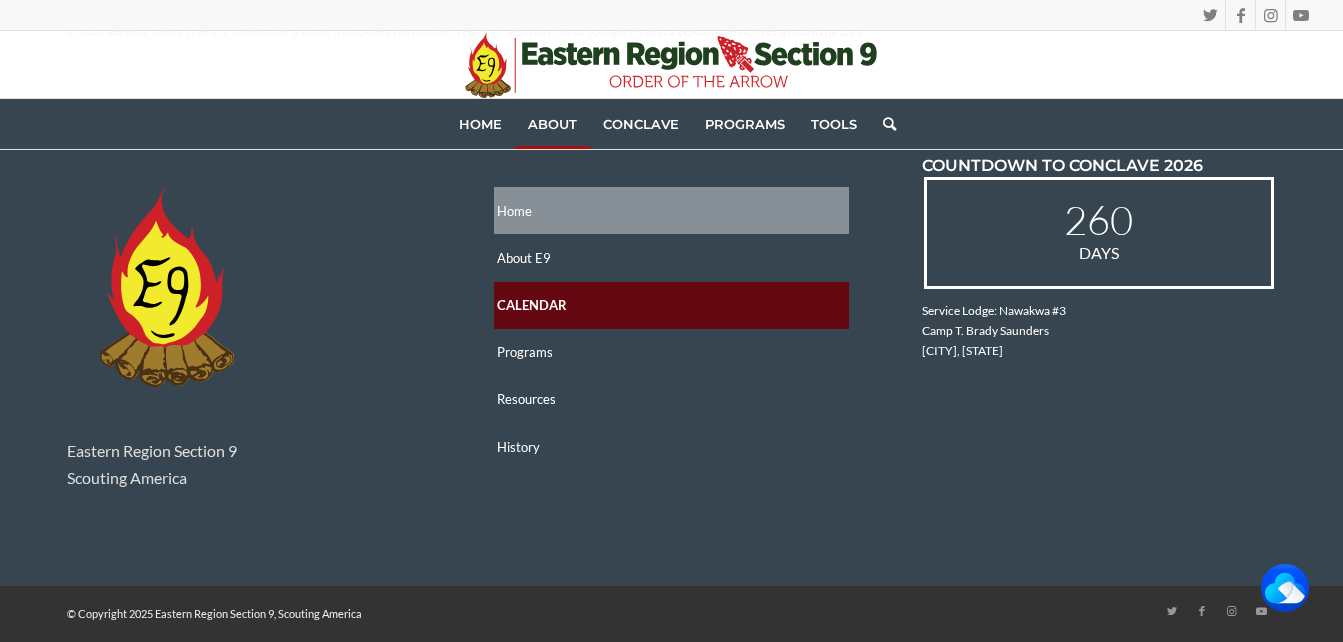 click on "Home" at bounding box center [671, 210] 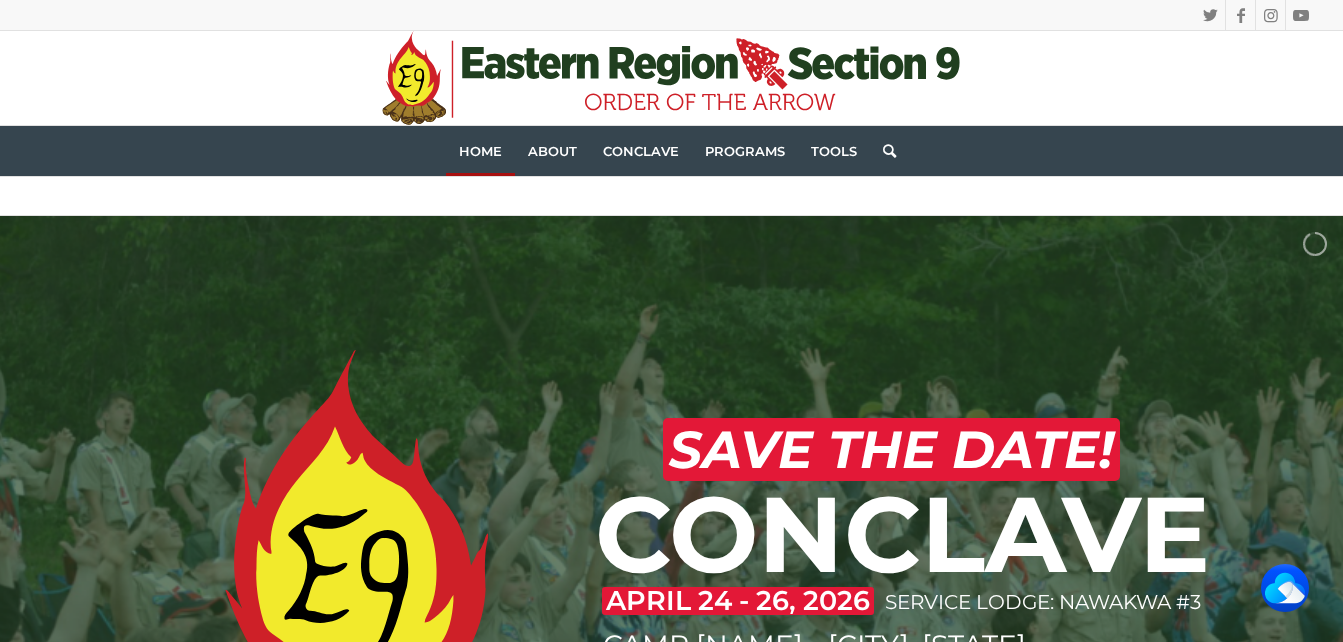 scroll, scrollTop: 0, scrollLeft: 0, axis: both 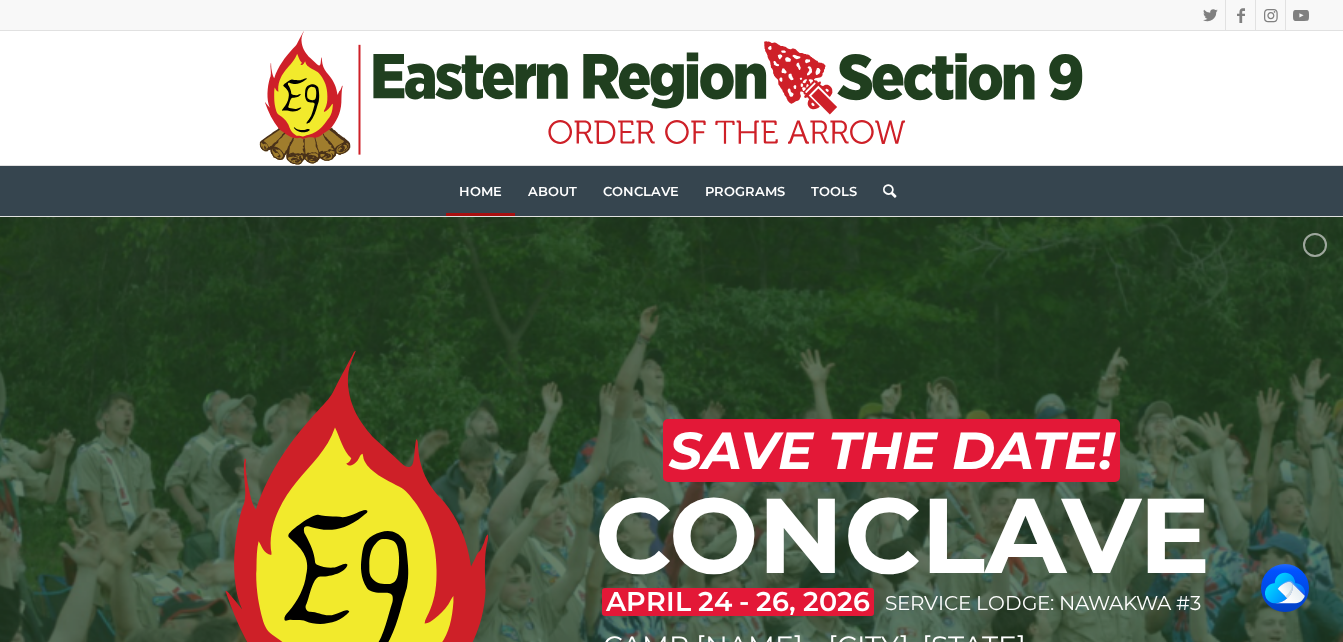 click on "Search" at bounding box center [883, 191] 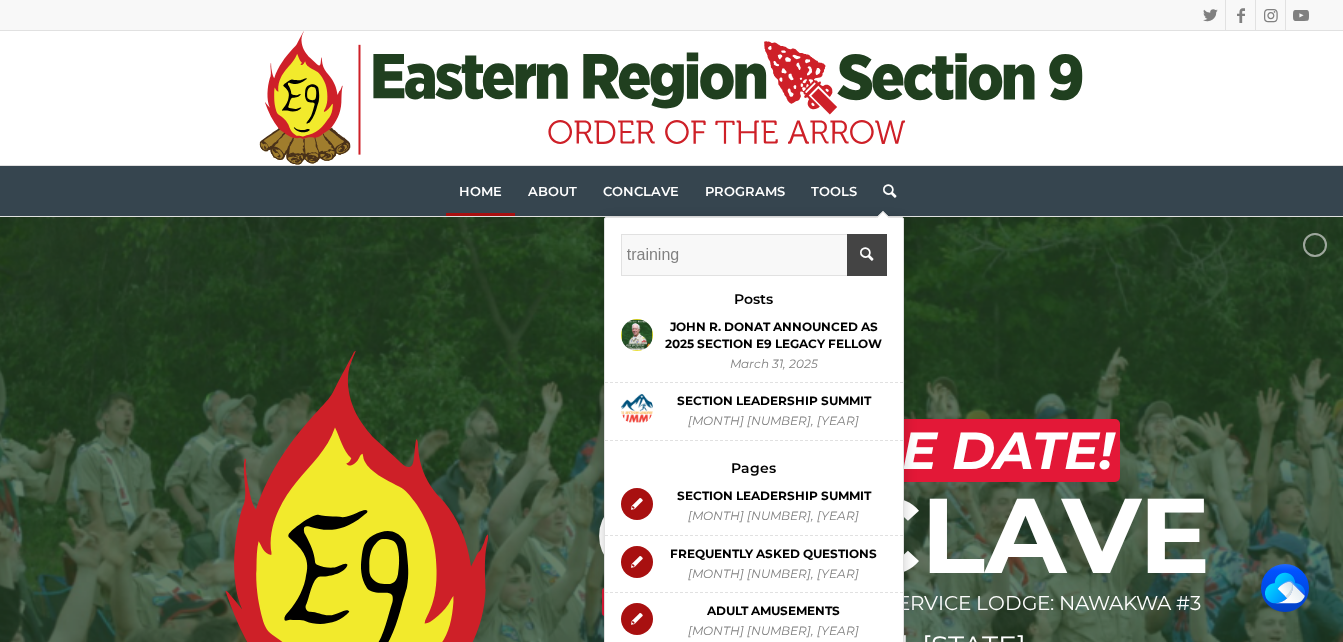 type on "training" 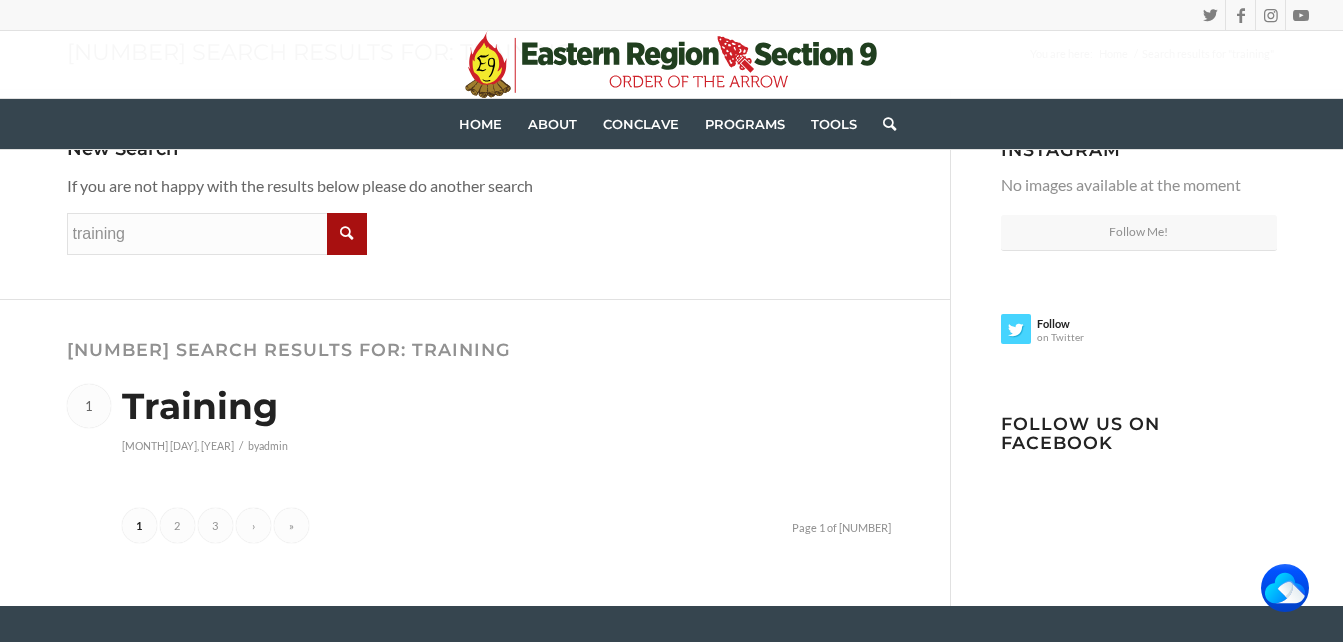 scroll, scrollTop: 240, scrollLeft: 0, axis: vertical 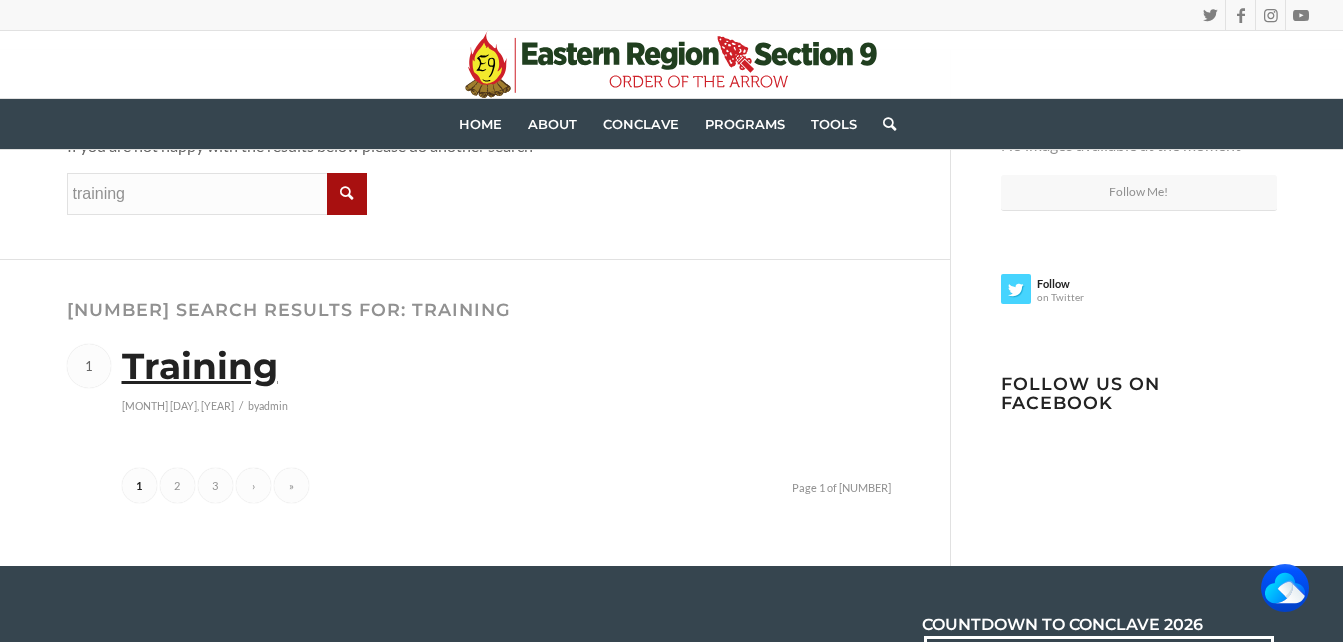 click on "Training" at bounding box center (200, 366) 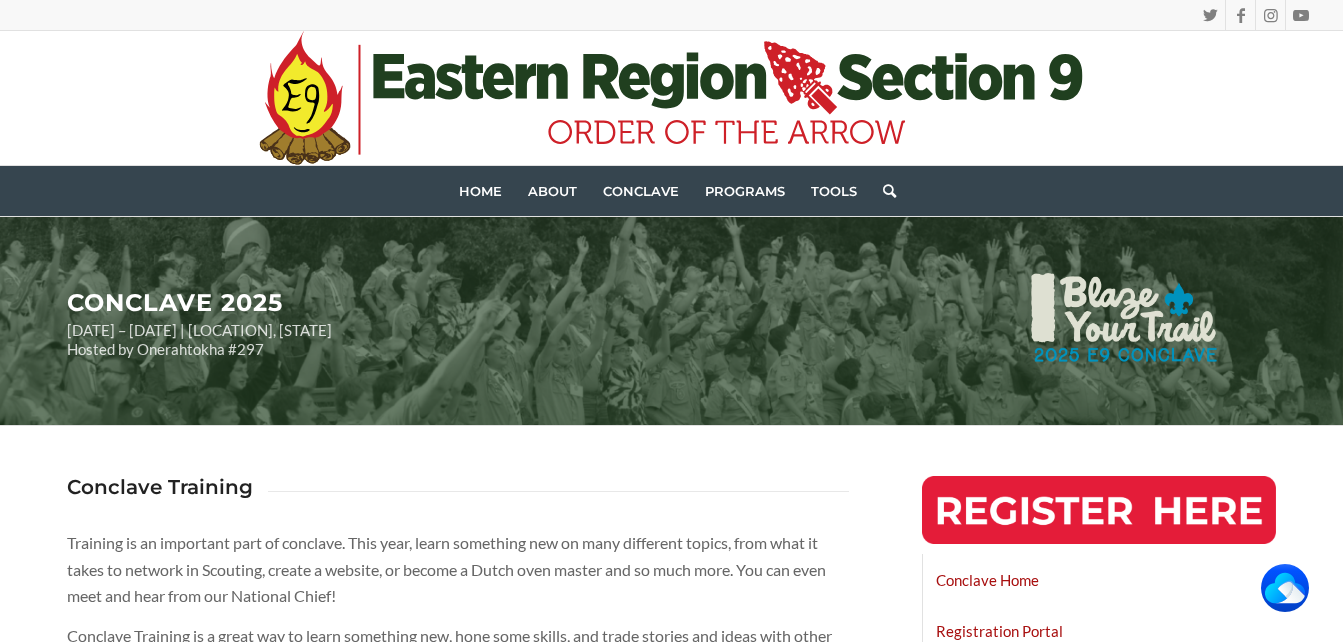 scroll, scrollTop: 0, scrollLeft: 0, axis: both 